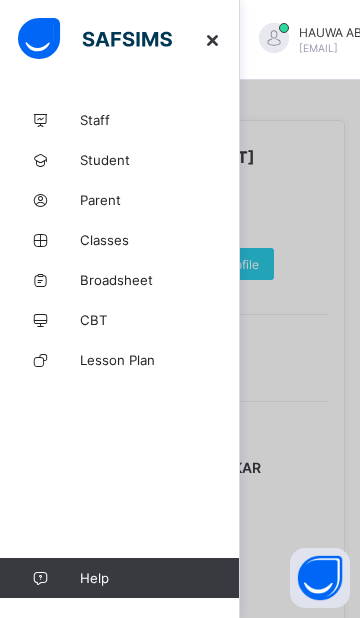 scroll, scrollTop: 0, scrollLeft: 0, axis: both 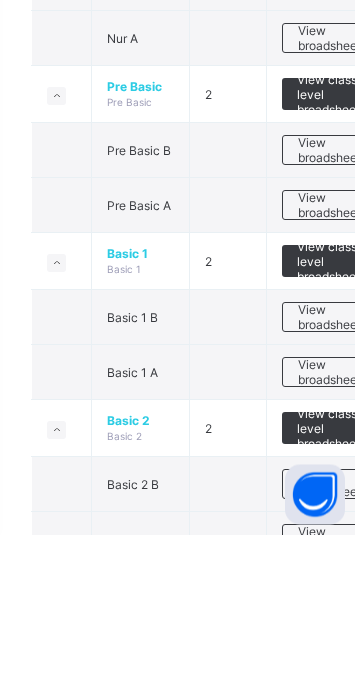 click on "View broadsheet" at bounding box center (334, 524) 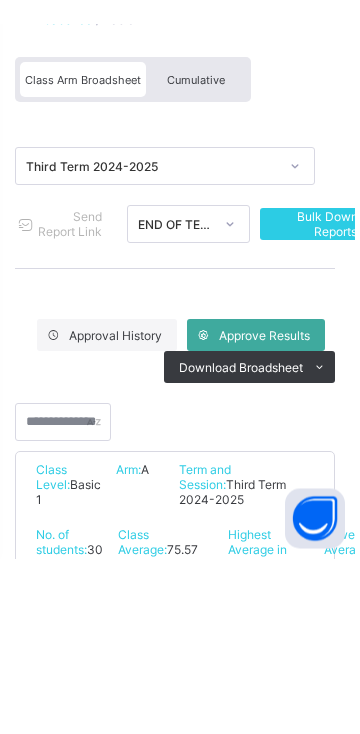scroll, scrollTop: 366, scrollLeft: 0, axis: vertical 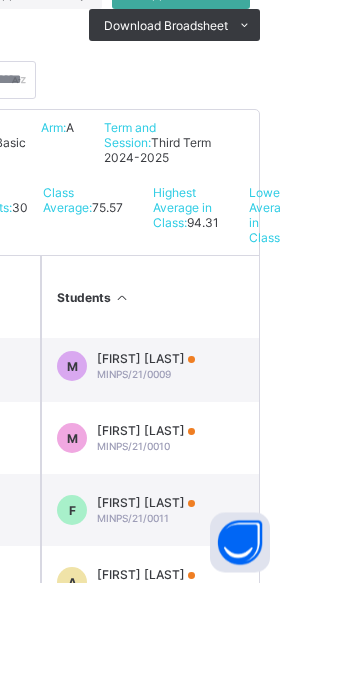 click on "MARYAM IMAM HABIB    MINPS/21/0009" at bounding box center [226, 470] 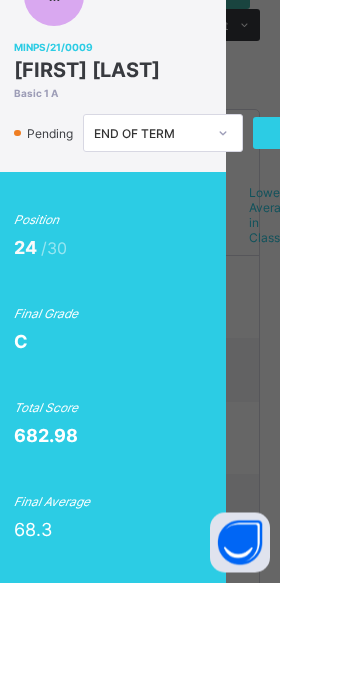 scroll, scrollTop: 0, scrollLeft: 127, axis: horizontal 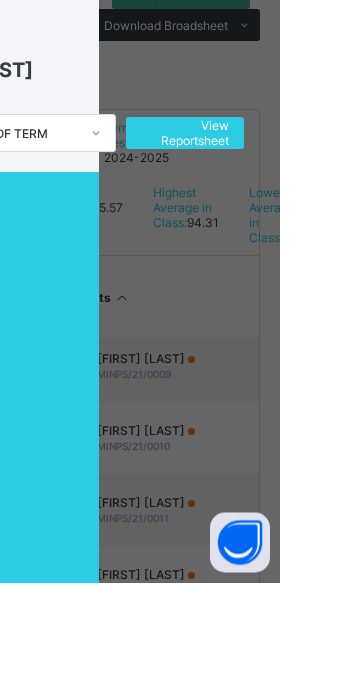 click on "View Reportsheet" at bounding box center (265, 237) 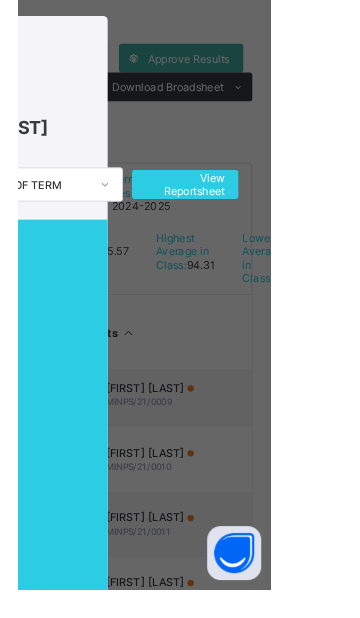 scroll, scrollTop: 5, scrollLeft: 10, axis: both 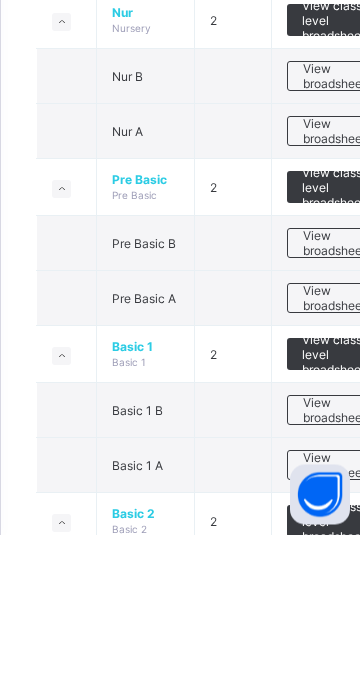 click on "View broadsheet" at bounding box center (334, 562) 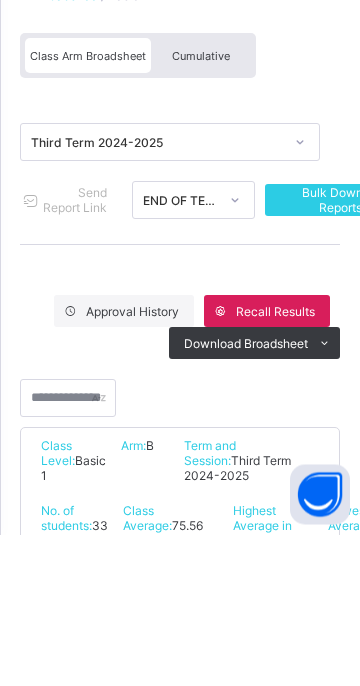 scroll, scrollTop: 273, scrollLeft: 0, axis: vertical 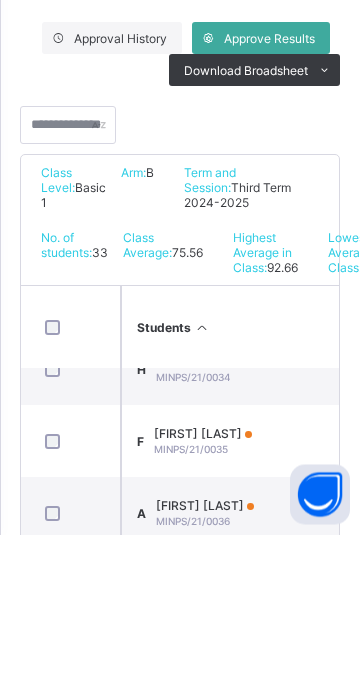 click on "ABDULMATEEN OLATUNDE ADEGOKE" at bounding box center (205, 657) 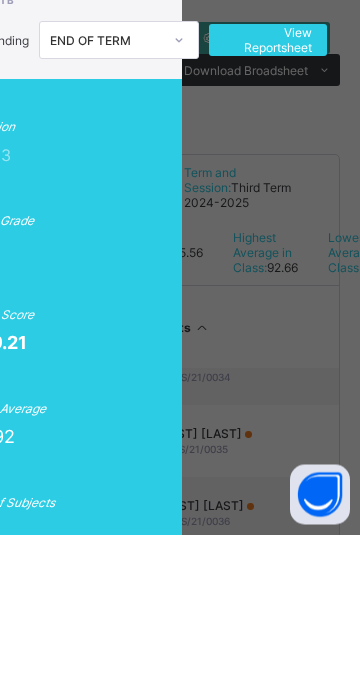 scroll, scrollTop: 0, scrollLeft: 138, axis: horizontal 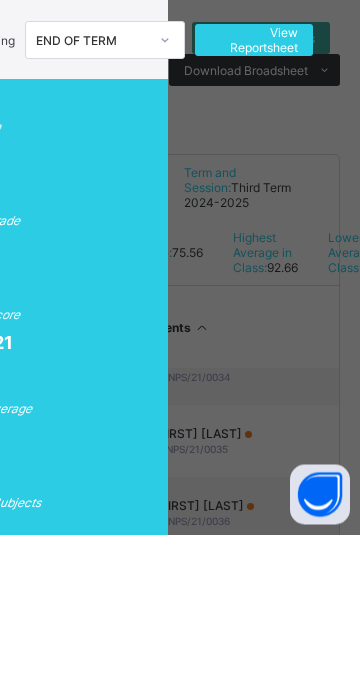 click on "View Reportsheet" at bounding box center (254, 192) 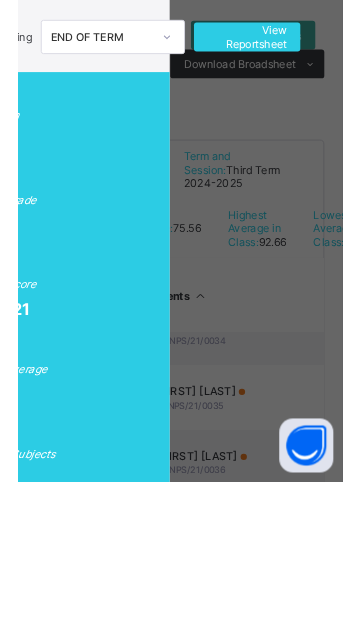 scroll, scrollTop: 288, scrollLeft: 0, axis: vertical 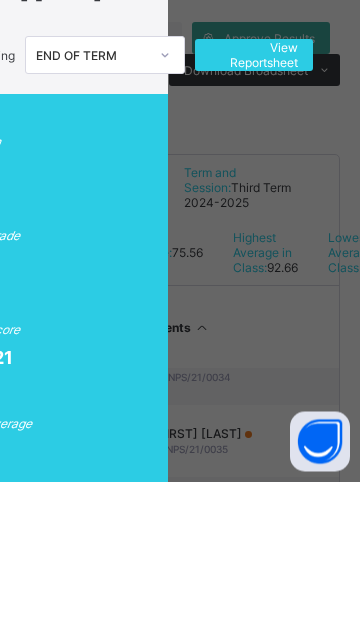 click on "View Reportsheet" at bounding box center (254, 192) 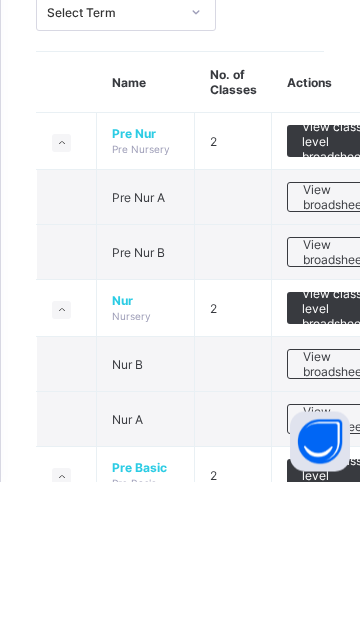 scroll, scrollTop: 288, scrollLeft: 0, axis: vertical 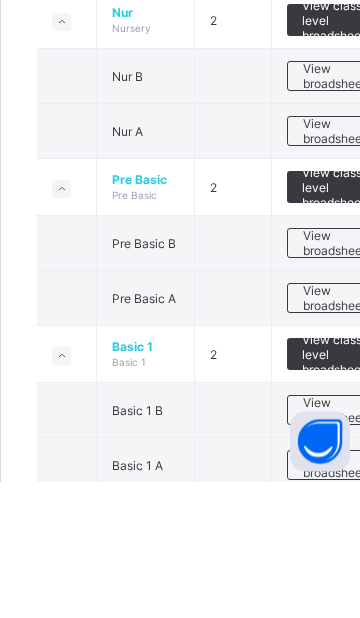 click on "View broadsheet" at bounding box center (334, 547) 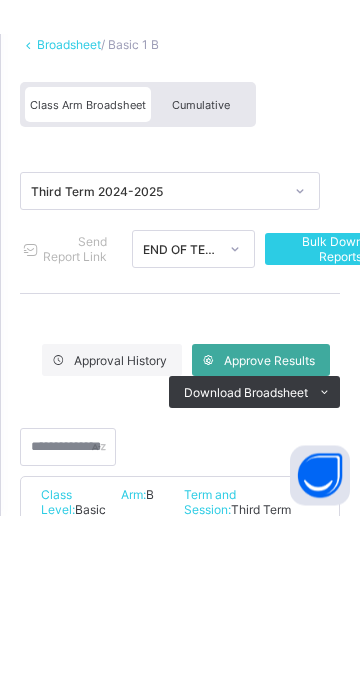 scroll, scrollTop: 288, scrollLeft: 0, axis: vertical 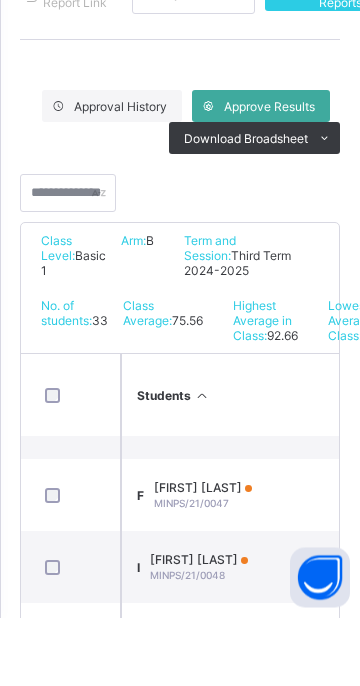 click on "FATIMA USMAN MARAFA" at bounding box center (203, 556) 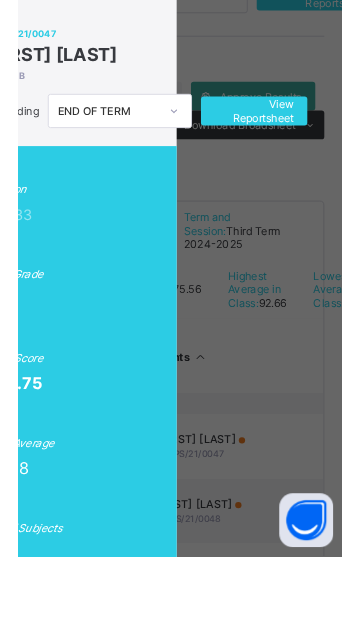 scroll, scrollTop: 0, scrollLeft: 140, axis: horizontal 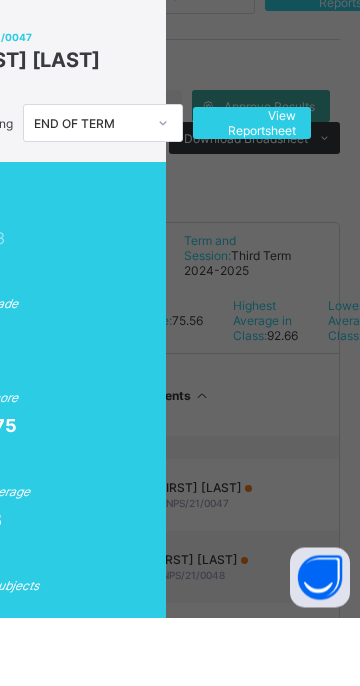 click on "View Reportsheet" at bounding box center [252, 192] 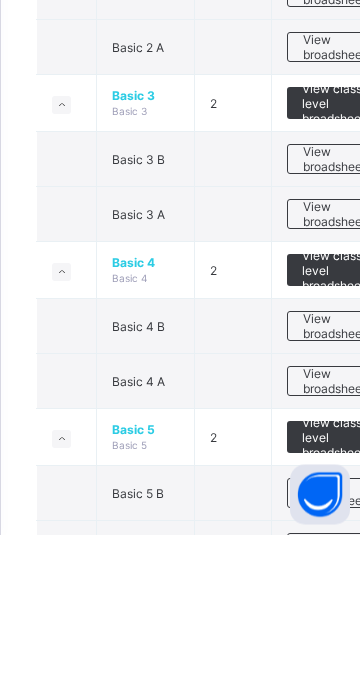 scroll, scrollTop: 859, scrollLeft: 0, axis: vertical 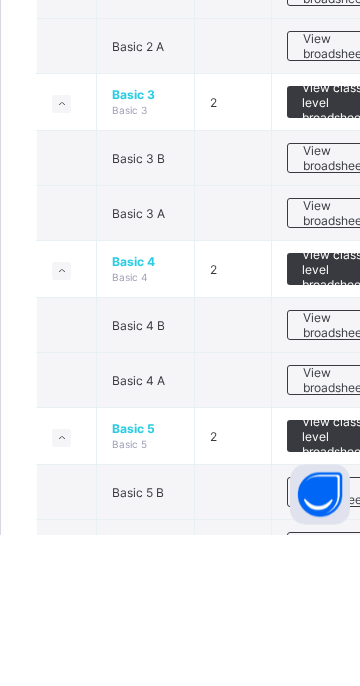 click on "View broadsheet" at bounding box center (334, 644) 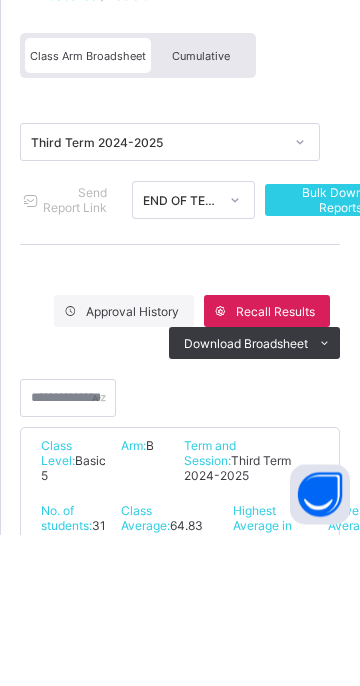 scroll, scrollTop: 438, scrollLeft: 0, axis: vertical 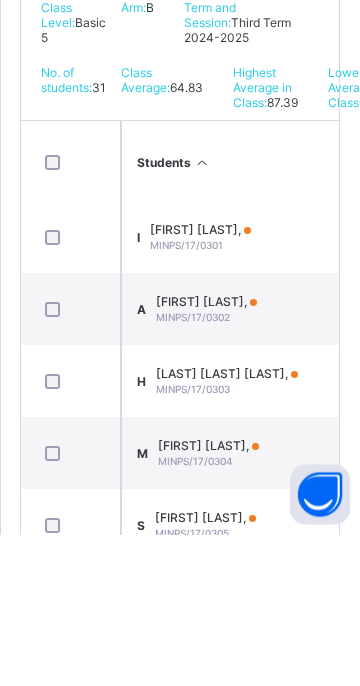 click on "AMINA HAMZA ADAM," at bounding box center (206, 453) 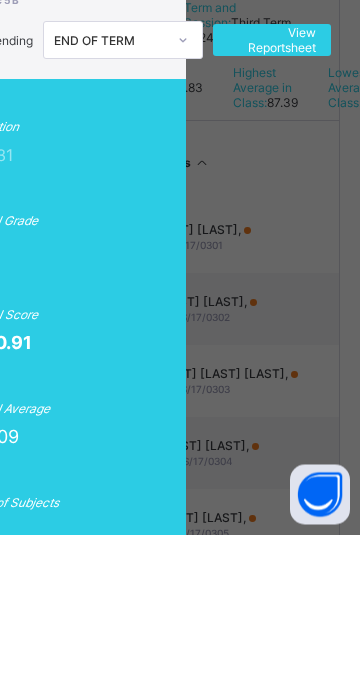 scroll, scrollTop: 0, scrollLeft: 162, axis: horizontal 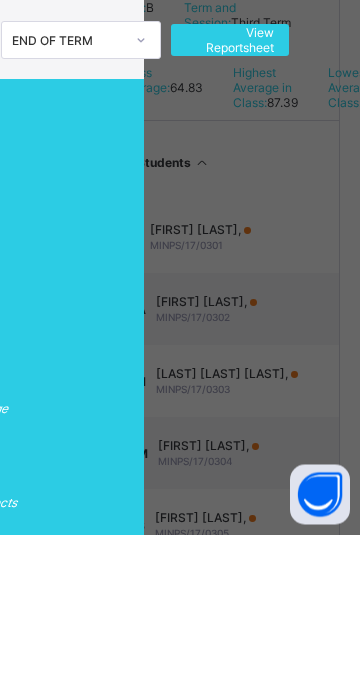 click on "View Reportsheet" at bounding box center [230, 192] 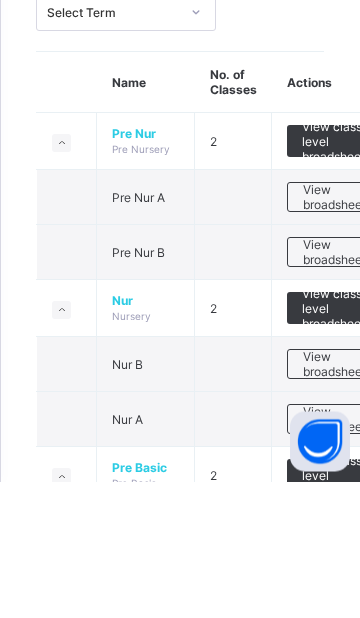 scroll, scrollTop: 453, scrollLeft: 0, axis: vertical 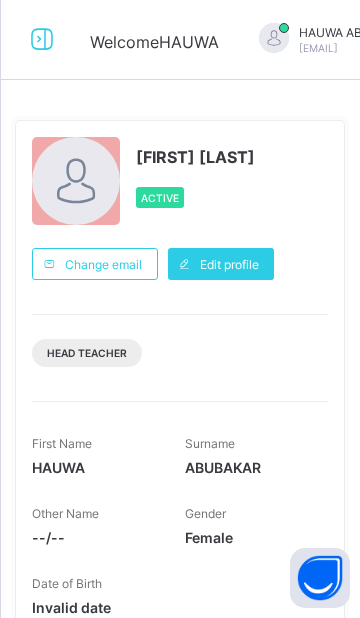click at bounding box center [42, 39] 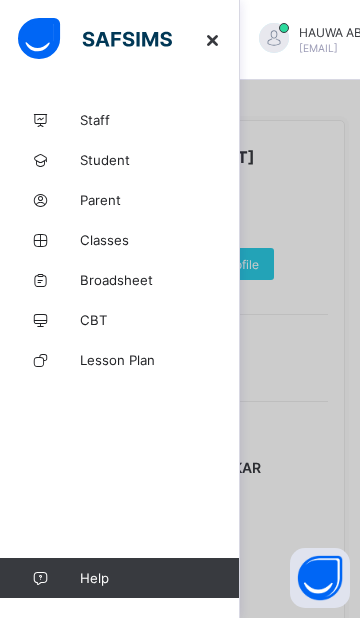 click on "Broadsheet" at bounding box center (160, 280) 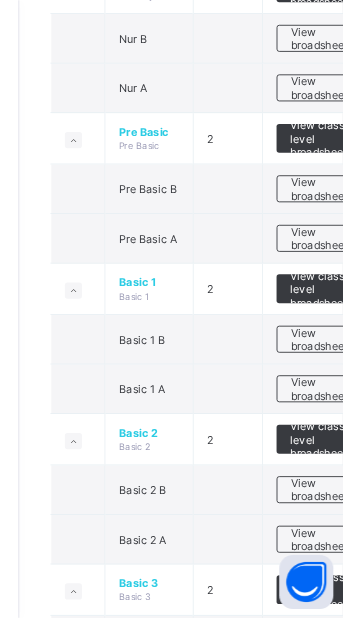 scroll, scrollTop: 0, scrollLeft: 0, axis: both 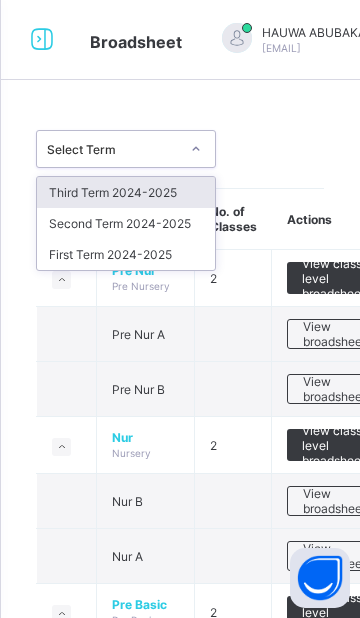 click on "Third Term 2024-2025" at bounding box center (126, 192) 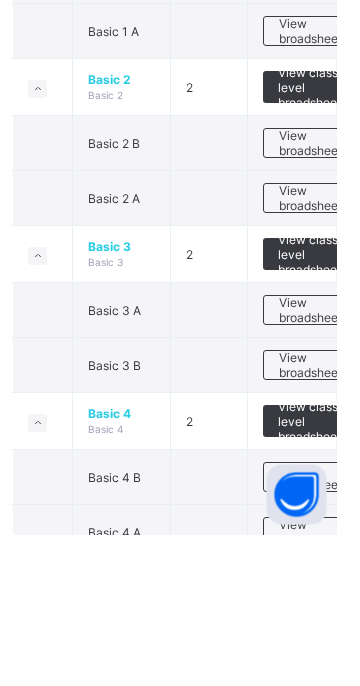 scroll, scrollTop: 790, scrollLeft: 0, axis: vertical 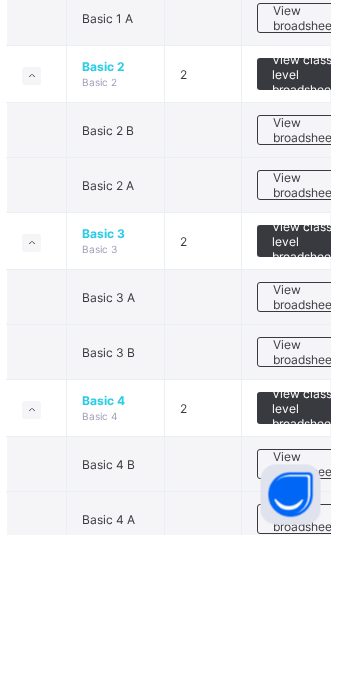 click on "View broadsheet" at bounding box center (334, 449) 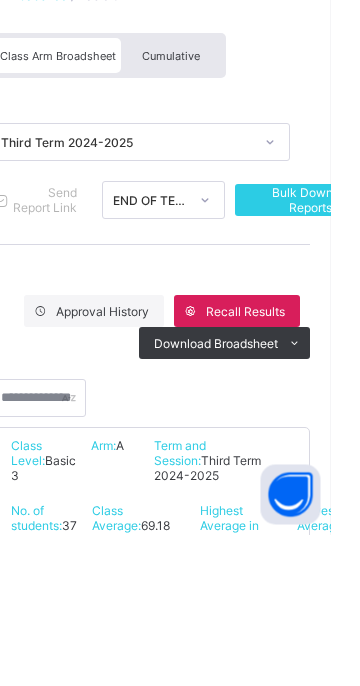 scroll, scrollTop: 438, scrollLeft: 0, axis: vertical 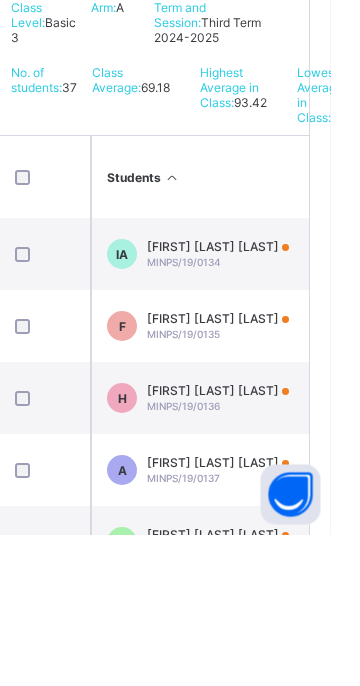 click on "IBRAHIM DANDAWAKI ABDULLAHI   MINPS/19/0134" at bounding box center [248, 406] 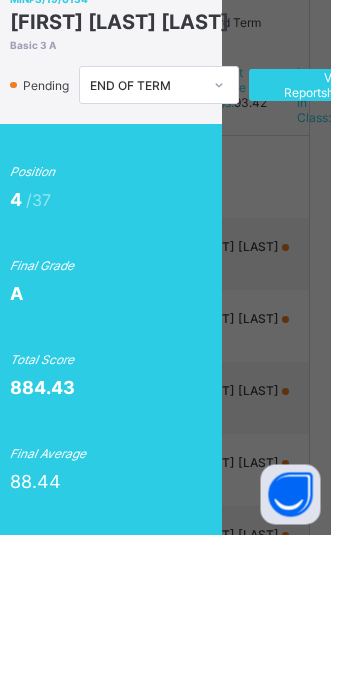 scroll, scrollTop: 0, scrollLeft: 52, axis: horizontal 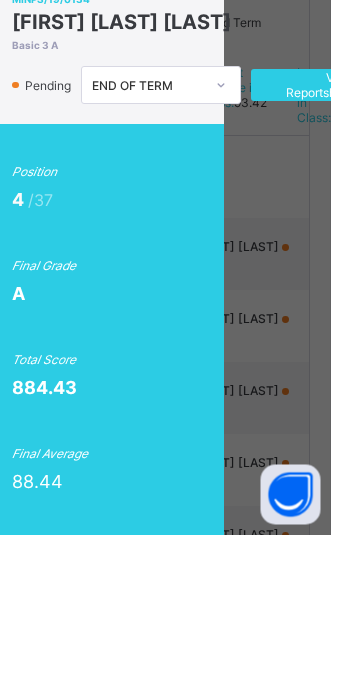 click on "View Reportsheet" at bounding box center [340, 237] 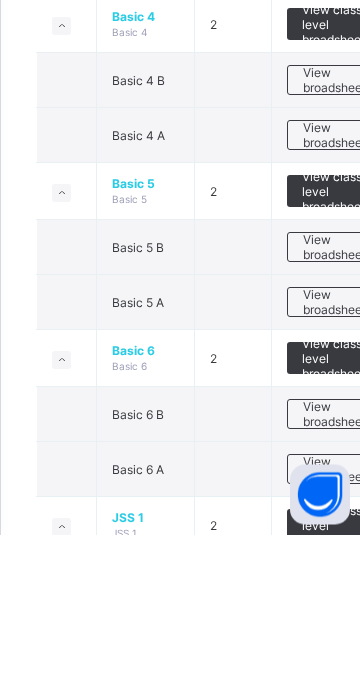 scroll, scrollTop: 1104, scrollLeft: 0, axis: vertical 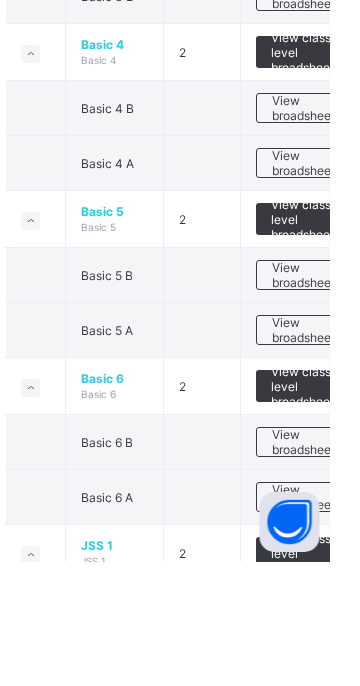click on "View broadsheet" at bounding box center (334, 232) 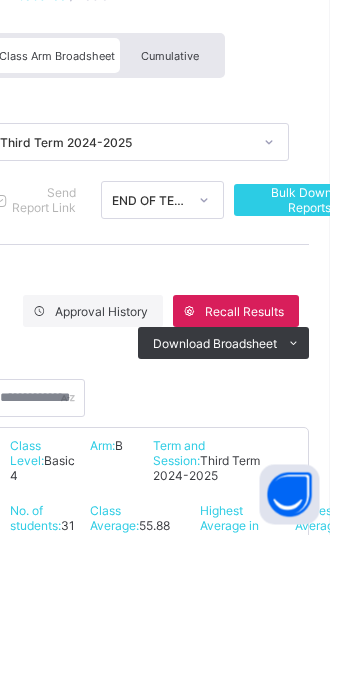 scroll, scrollTop: 438, scrollLeft: 0, axis: vertical 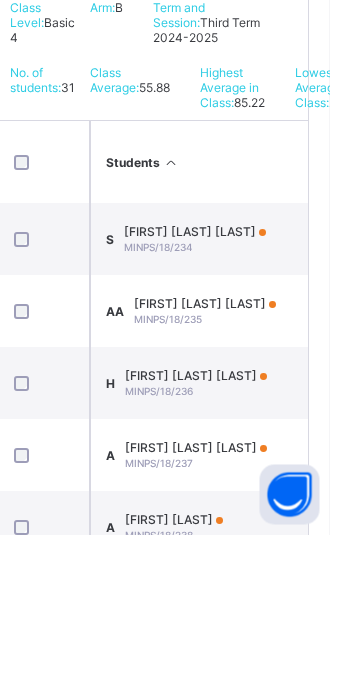 click on "SAIDU SANI ABDULLAHI    MINPS/18/234" at bounding box center (226, 391) 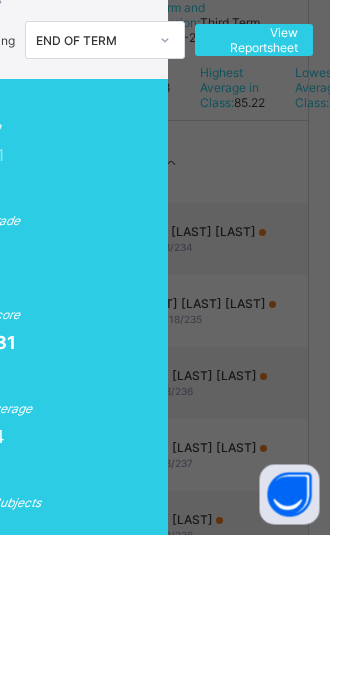 scroll, scrollTop: 0, scrollLeft: 109, axis: horizontal 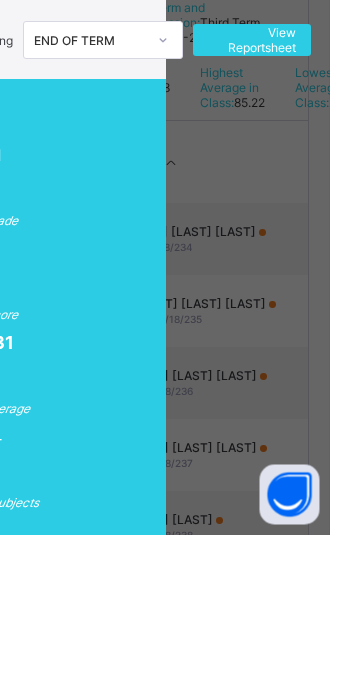 click on "View Reportsheet" at bounding box center [283, 192] 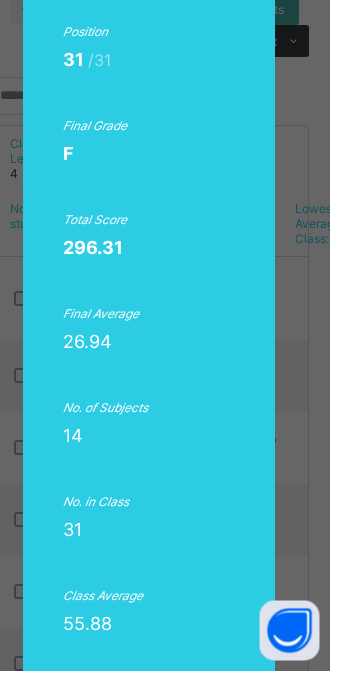 scroll, scrollTop: 279, scrollLeft: 0, axis: vertical 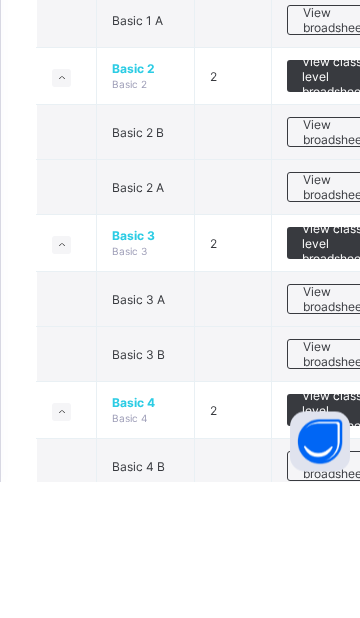 click on "View broadsheet" at bounding box center [334, 658] 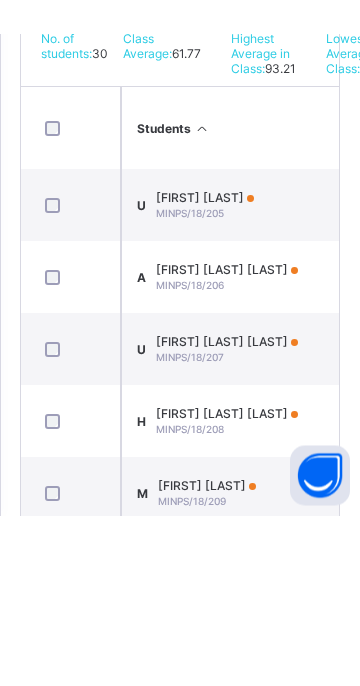 scroll, scrollTop: 438, scrollLeft: 0, axis: vertical 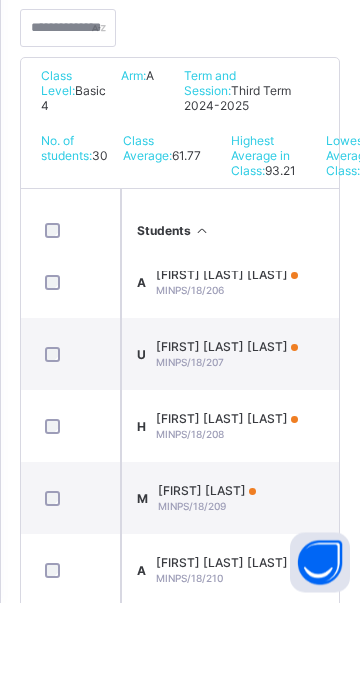 click on "AISHA BICHI ADAM" at bounding box center [227, 646] 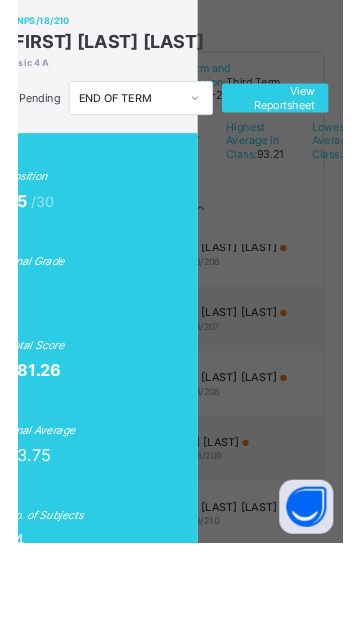 scroll, scrollTop: 0, scrollLeft: 117, axis: horizontal 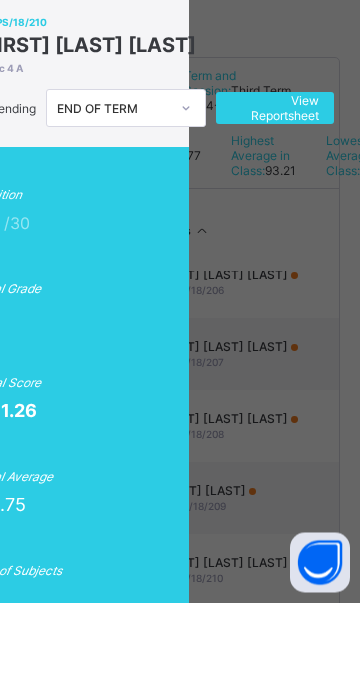 click on "View Reportsheet" at bounding box center [275, 192] 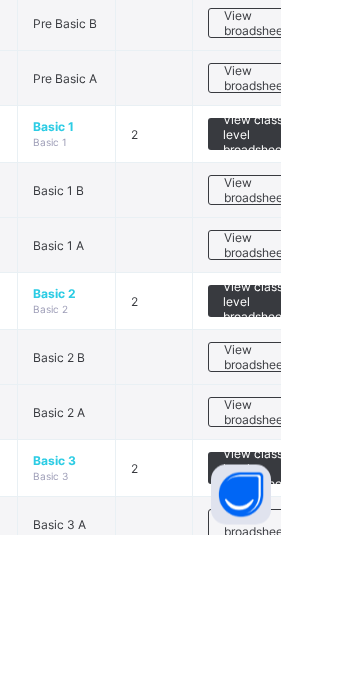 scroll, scrollTop: 495, scrollLeft: 0, axis: vertical 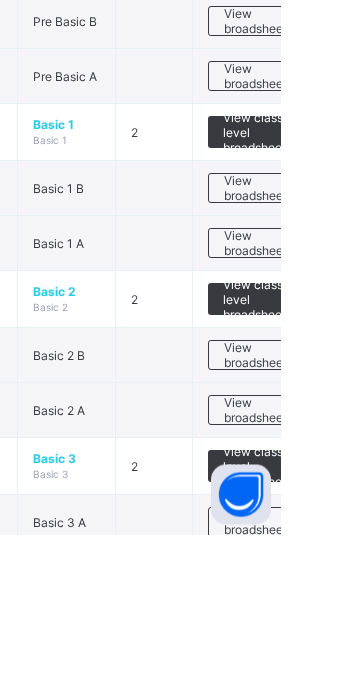 click on "View broadsheet" at bounding box center (334, 674) 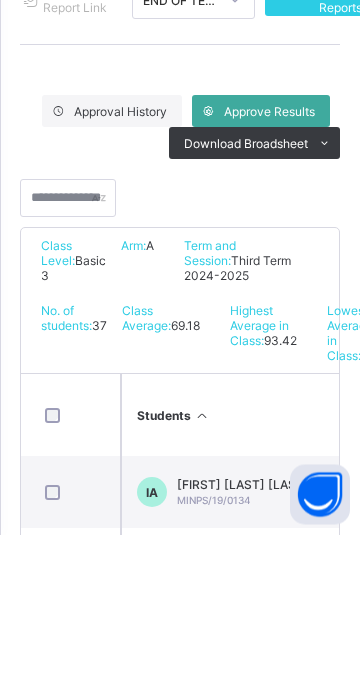 scroll, scrollTop: 208, scrollLeft: 0, axis: vertical 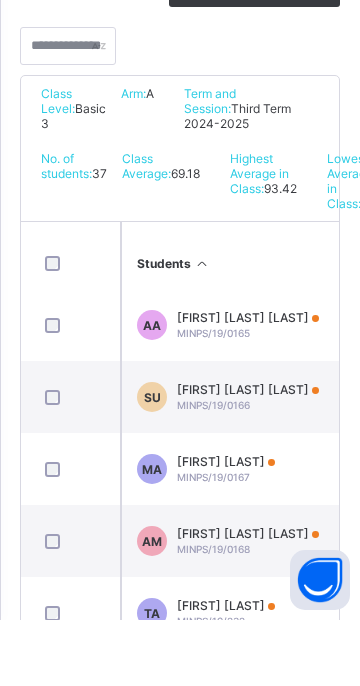 click on "THUWAIBA  ABDULLAHI   MINPS/19/232" at bounding box center [226, 679] 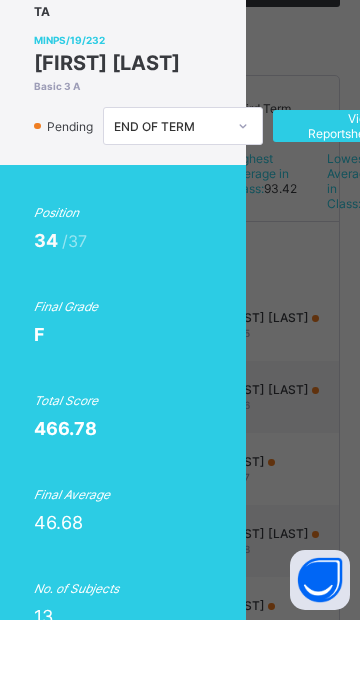 scroll, scrollTop: 0, scrollLeft: 100, axis: horizontal 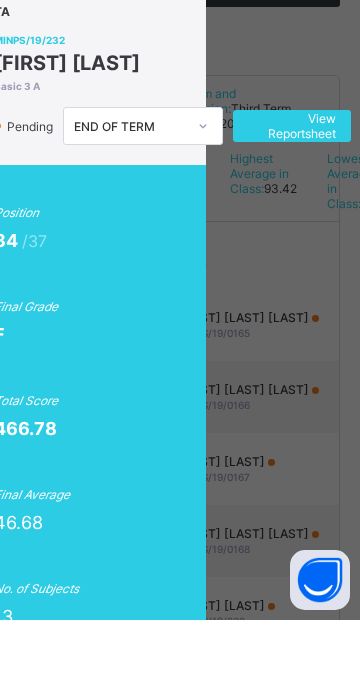 click on "View Reportsheet" at bounding box center (292, 192) 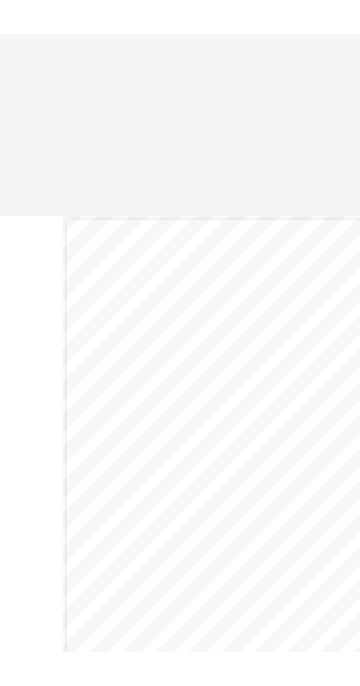scroll, scrollTop: 0, scrollLeft: 0, axis: both 